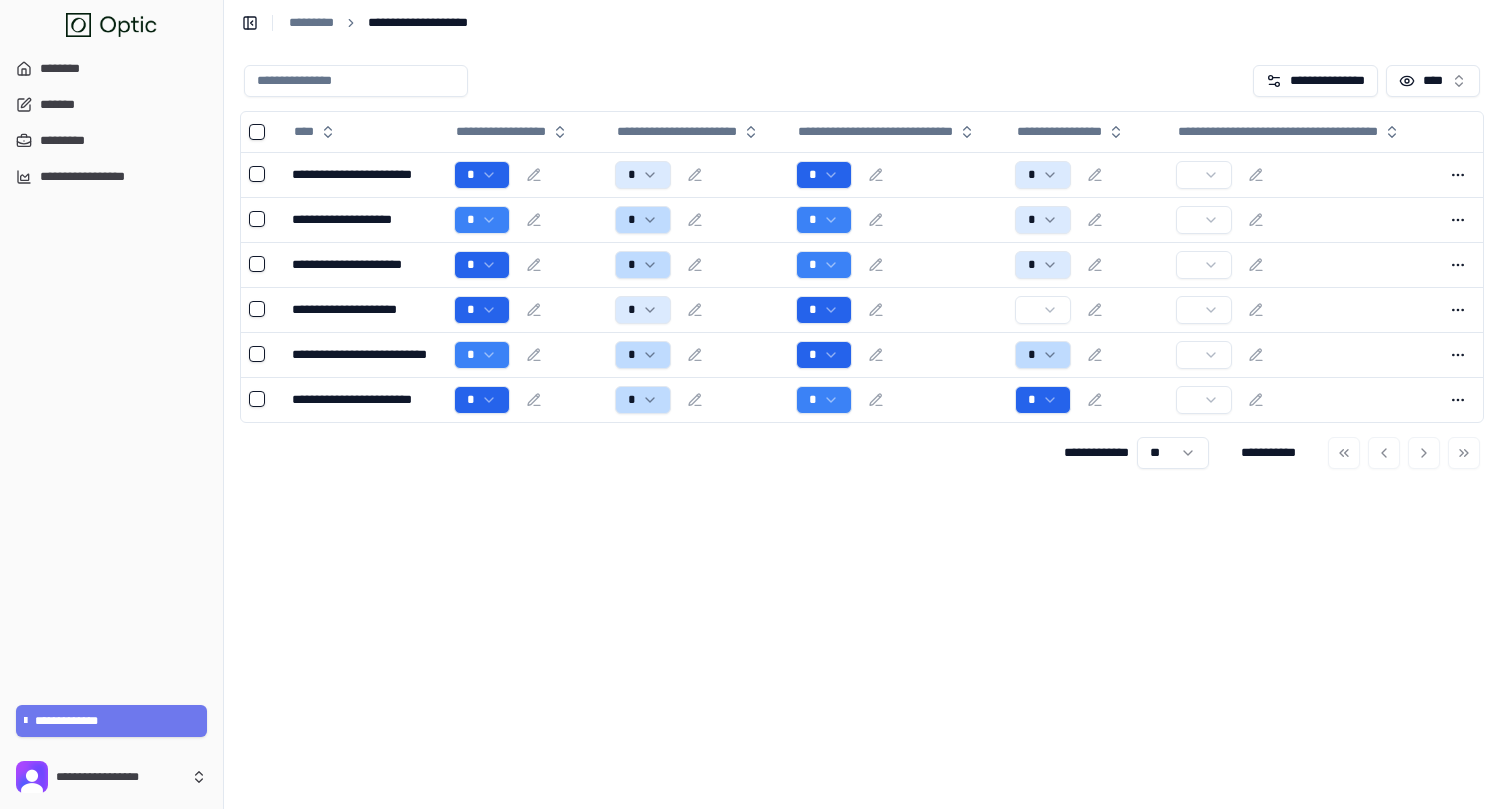 scroll, scrollTop: 0, scrollLeft: 0, axis: both 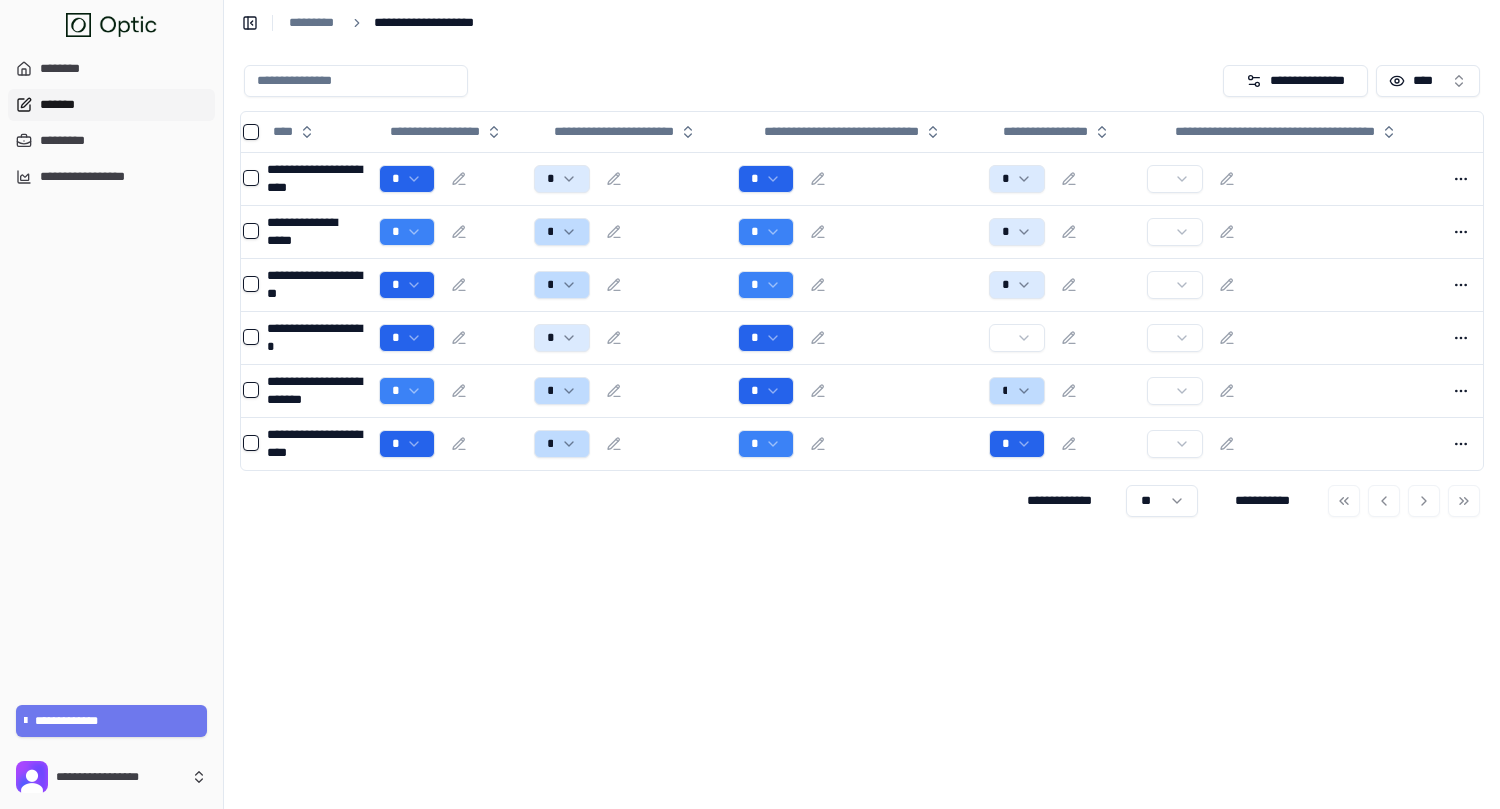 click on "*******" at bounding box center [111, 105] 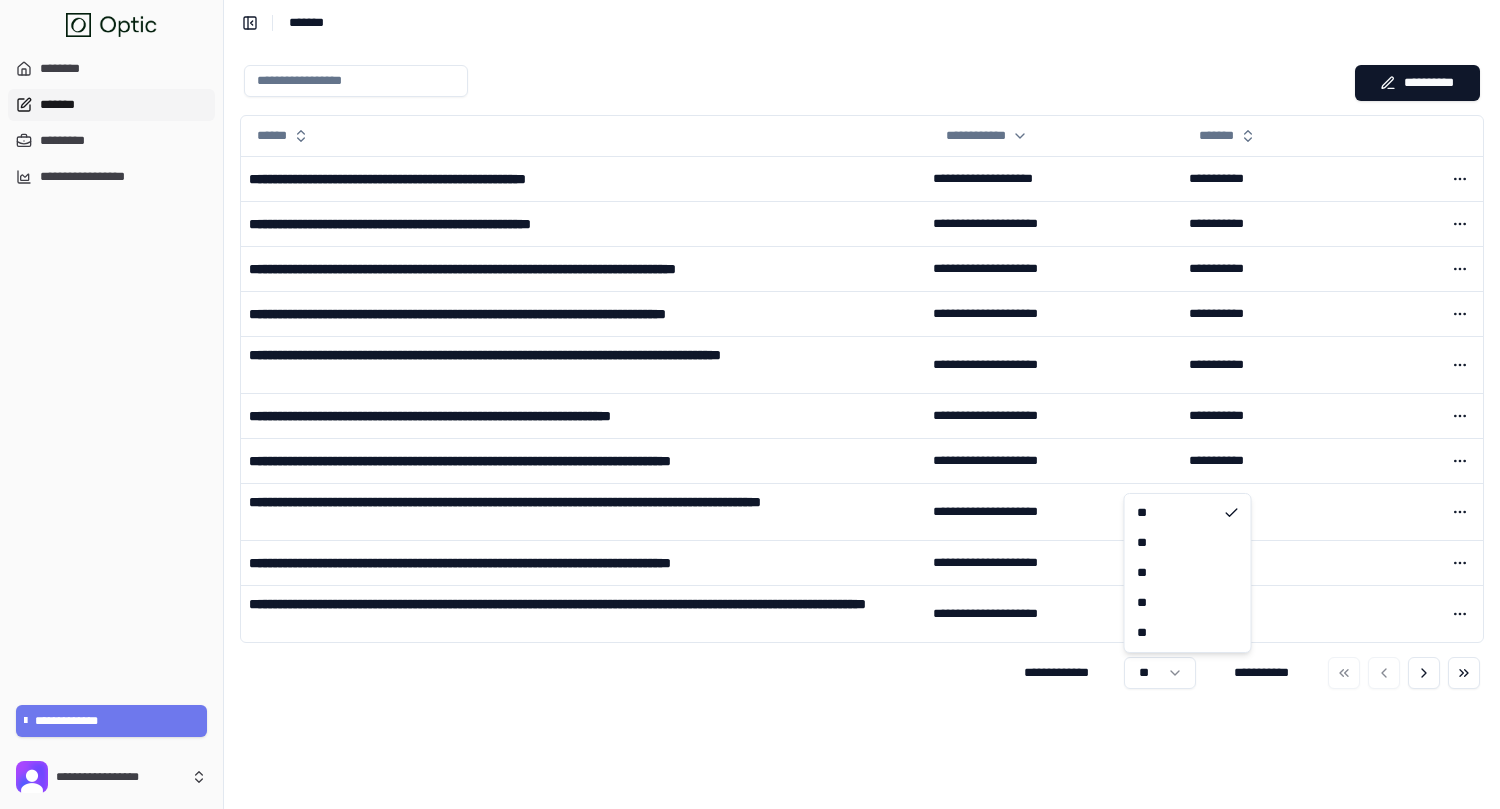 click on "**********" at bounding box center (750, 404) 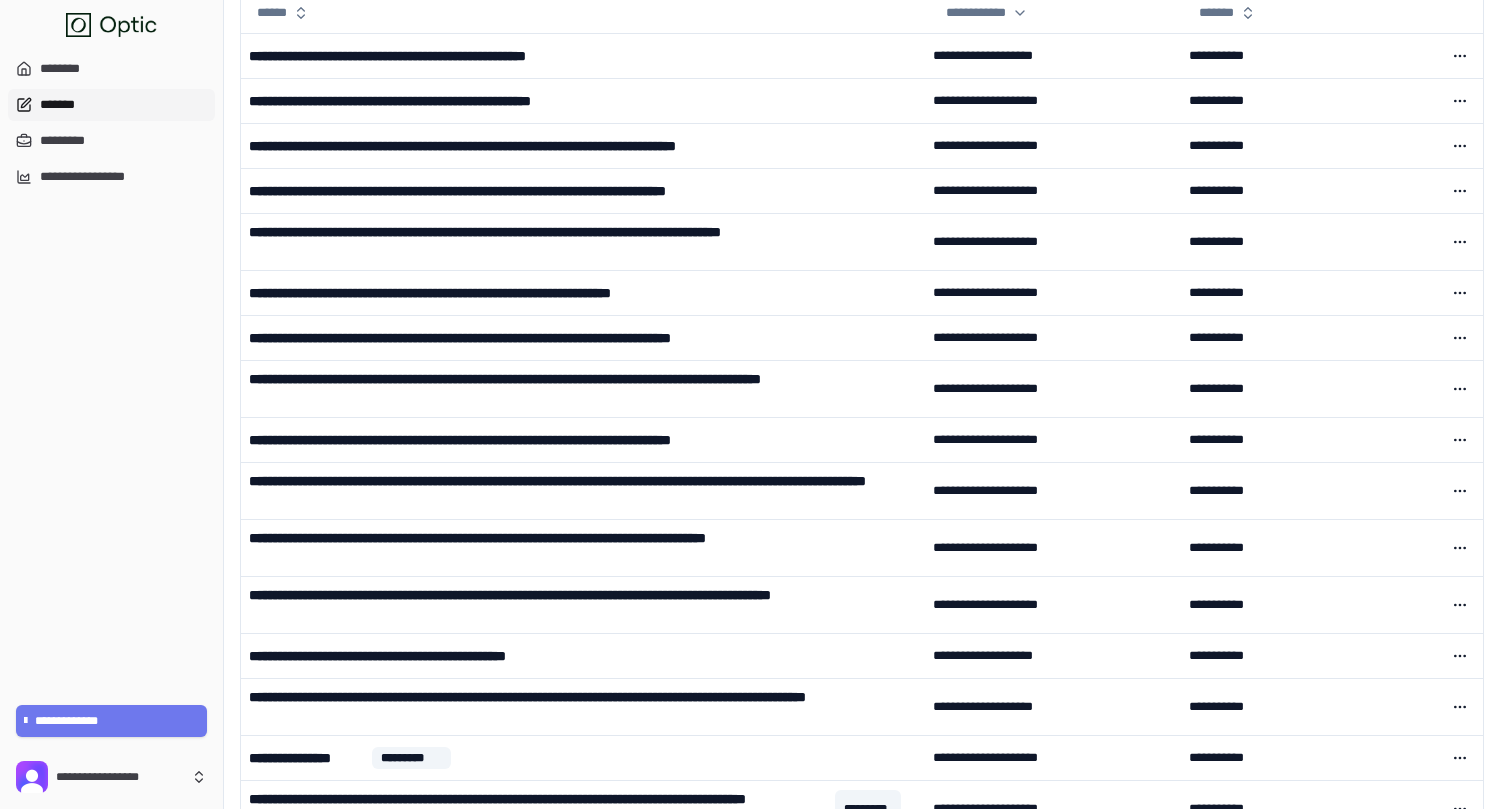scroll, scrollTop: 0, scrollLeft: 0, axis: both 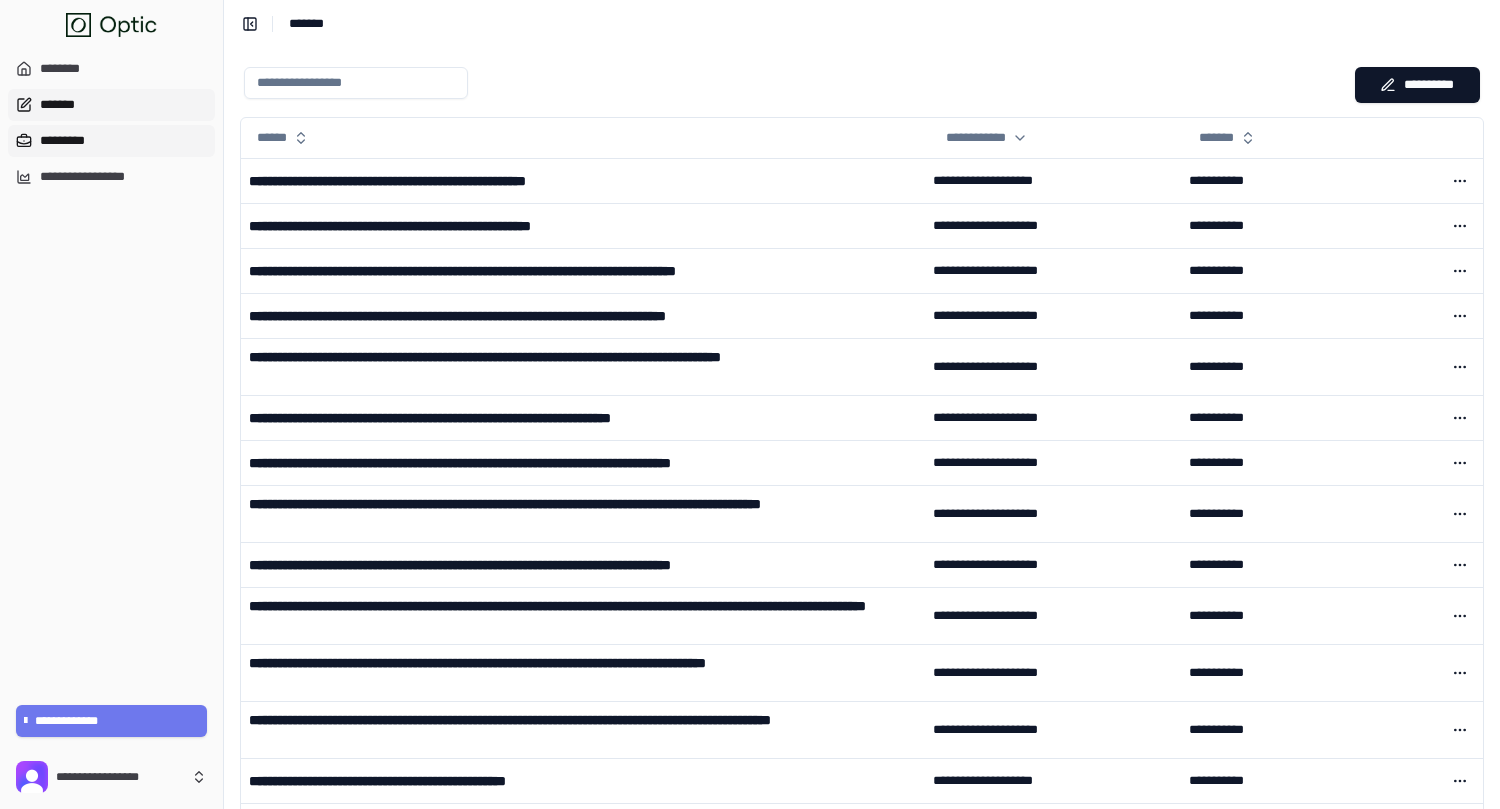 click on "*********" at bounding box center (111, 141) 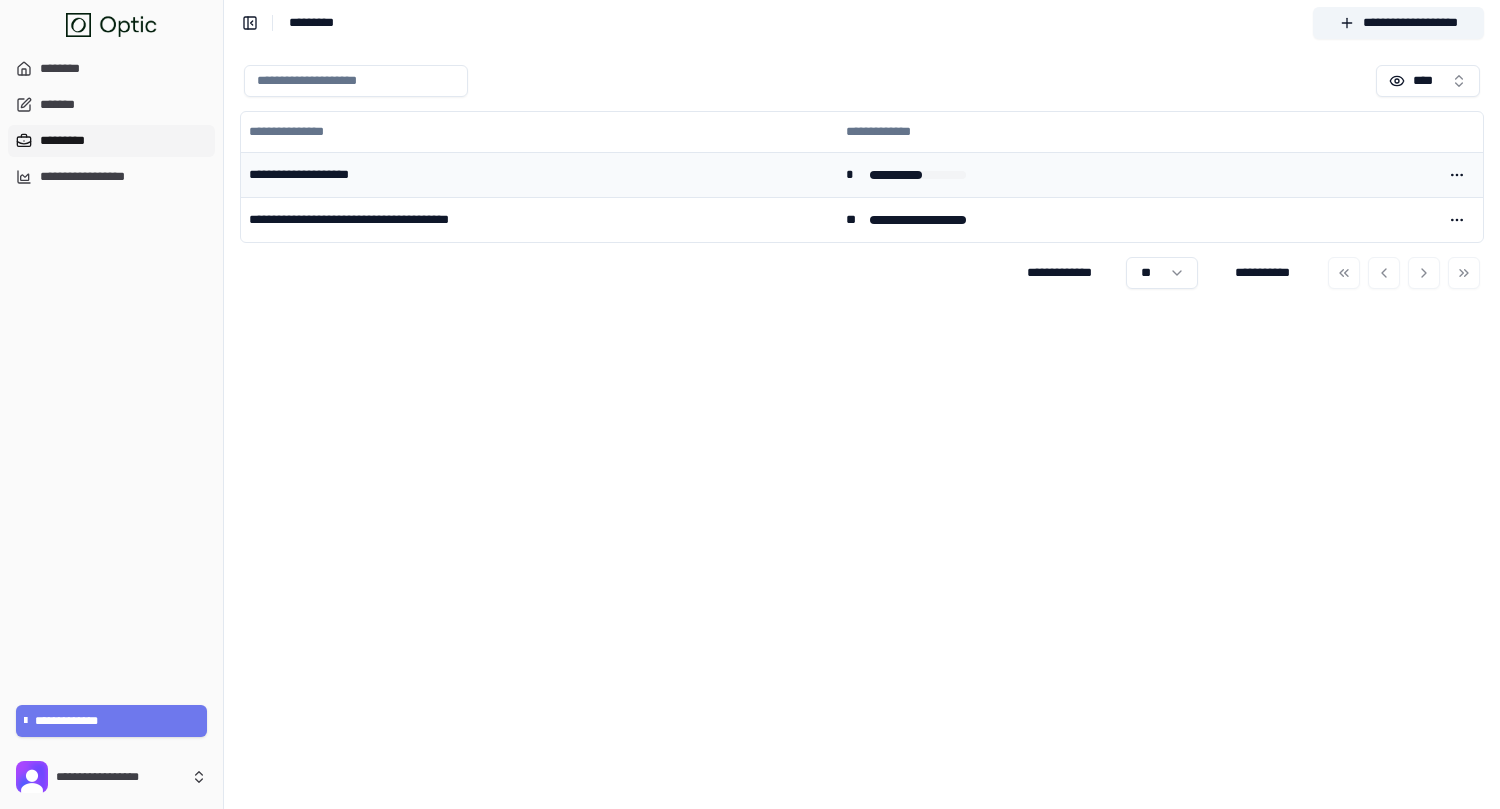 click on "**********" at bounding box center (539, 174) 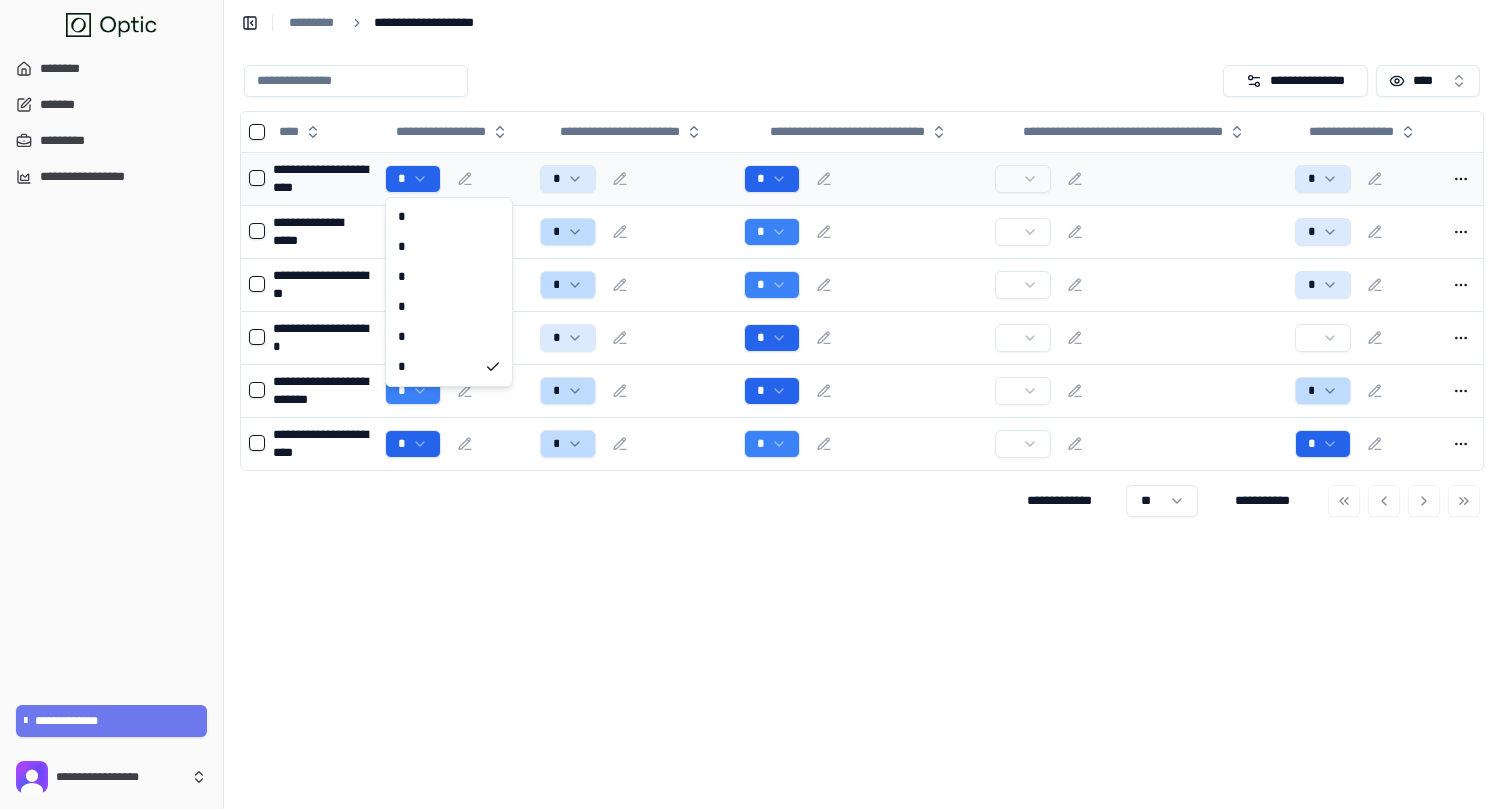 click on "**********" at bounding box center [750, 404] 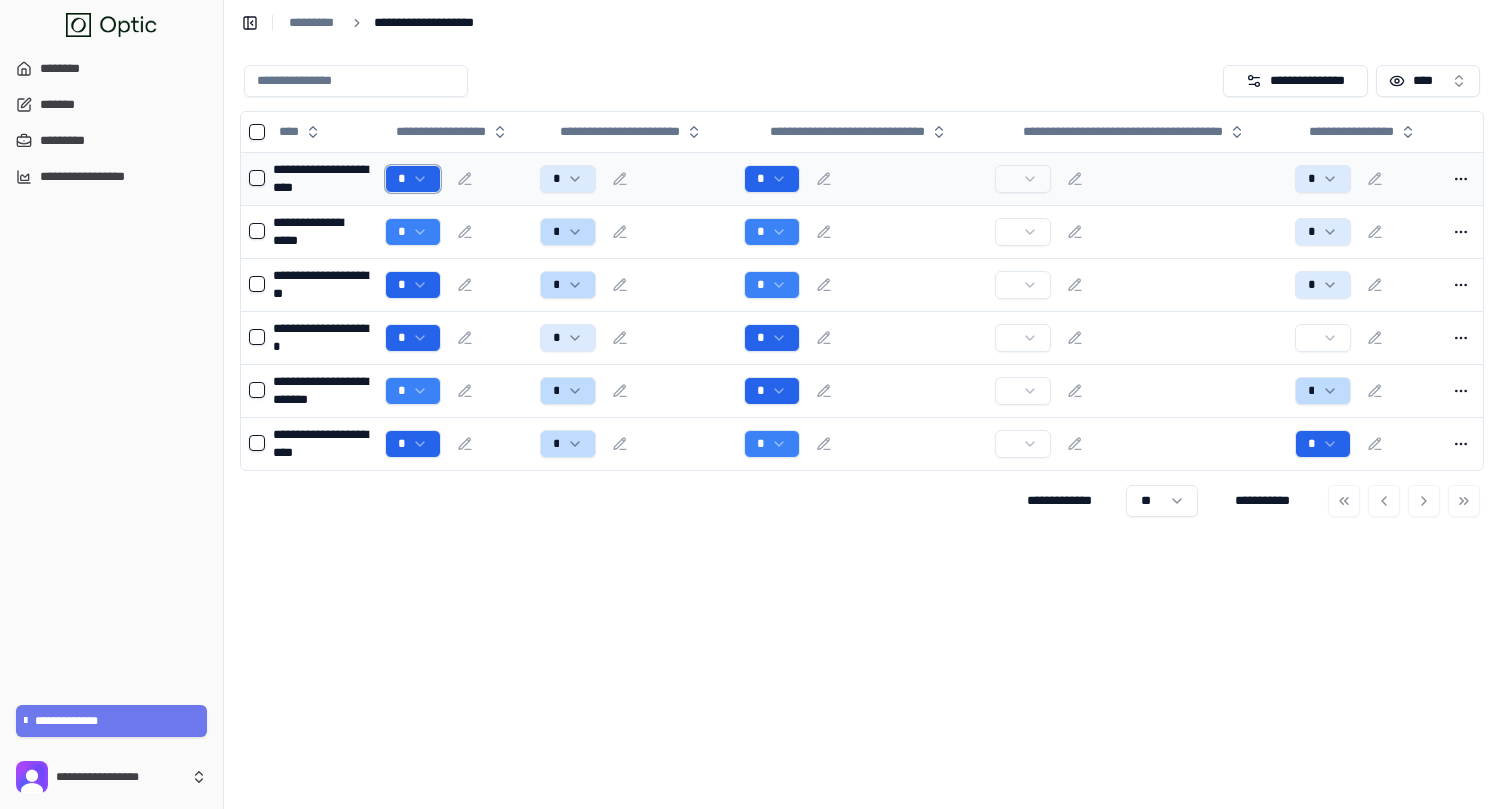 click on "**********" at bounding box center (750, 404) 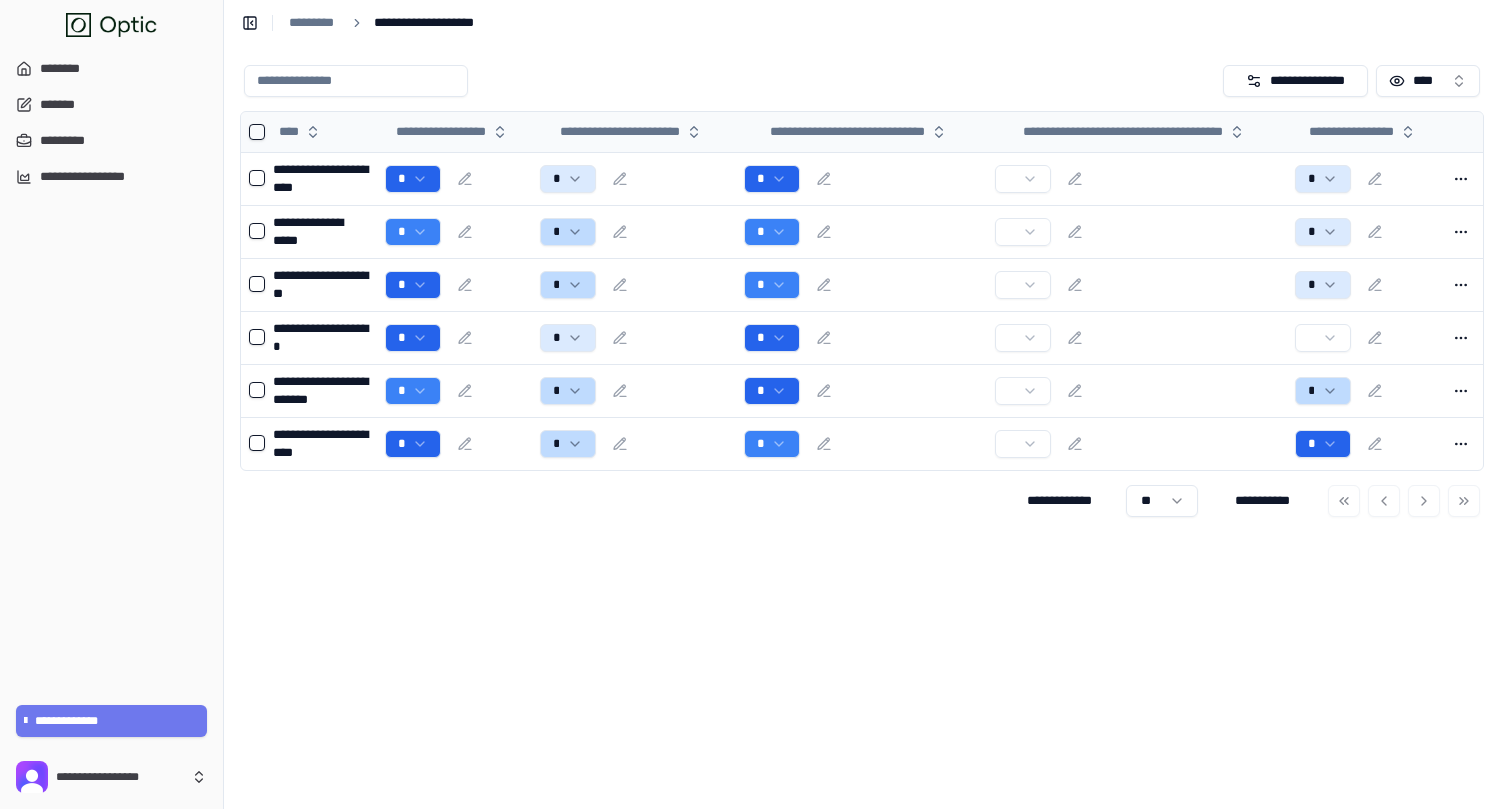 click on "**********" at bounding box center [454, 132] 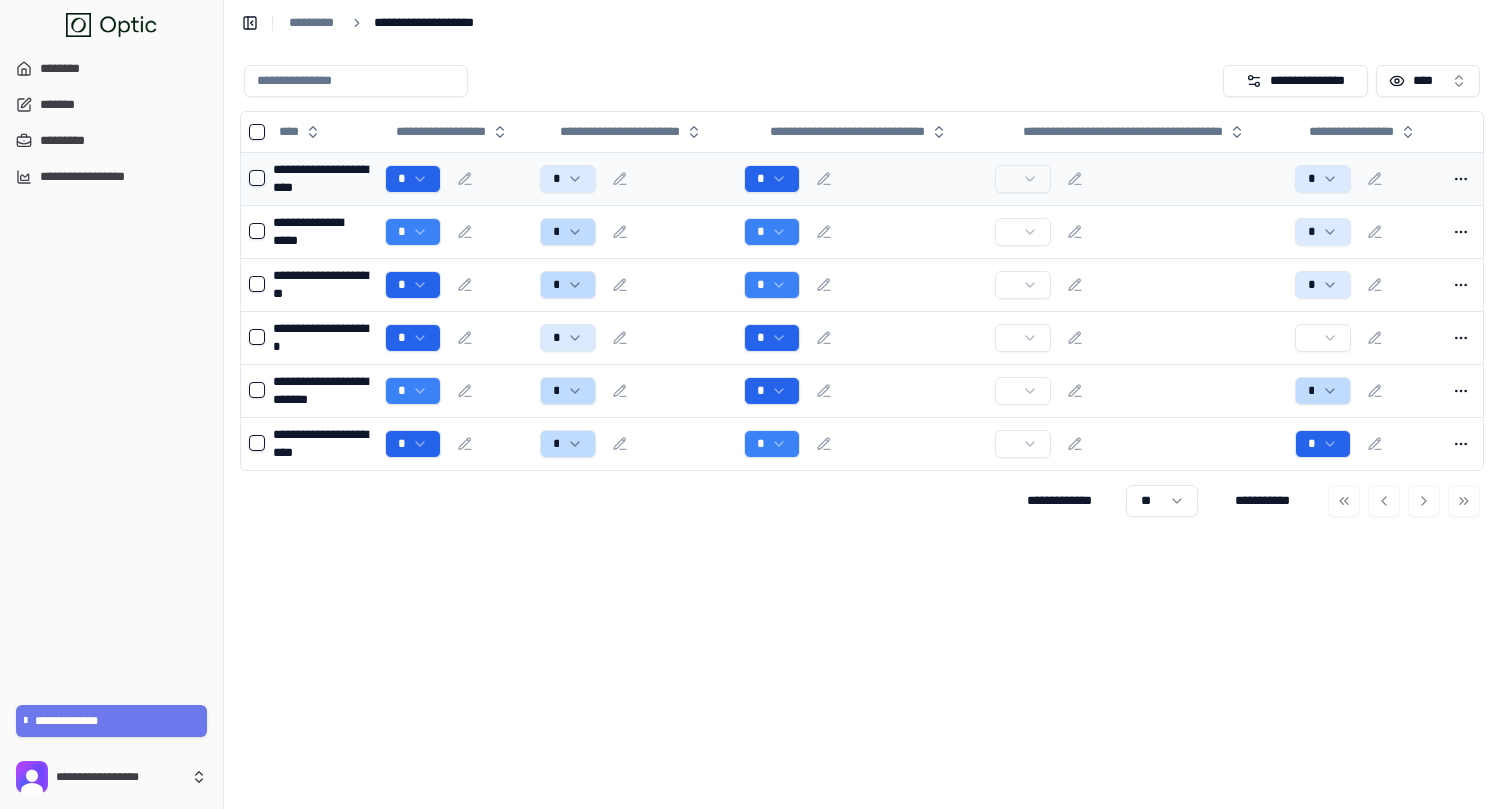 click on "*" at bounding box center [454, 179] 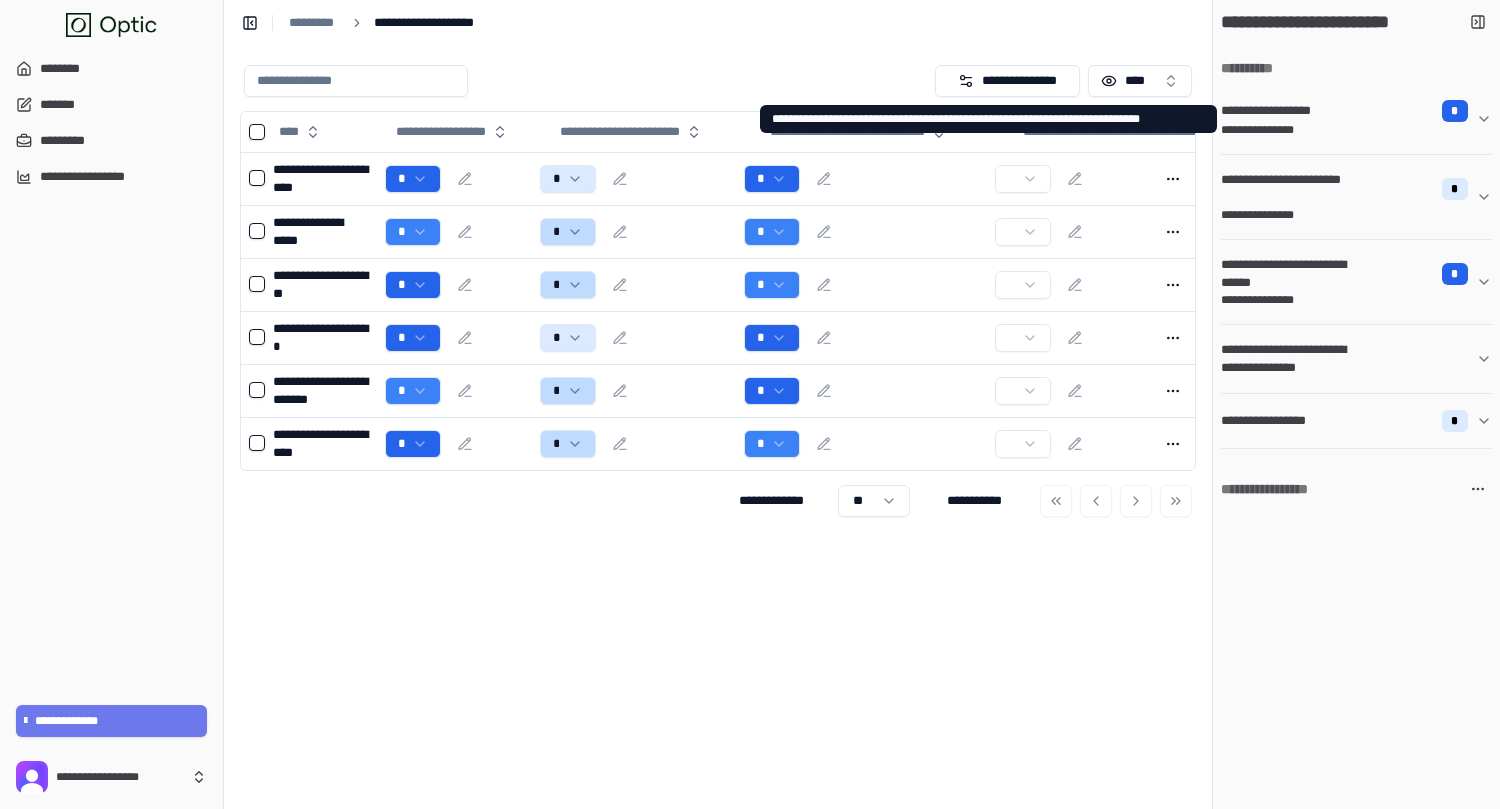 click on "**********" at bounding box center (1348, 111) 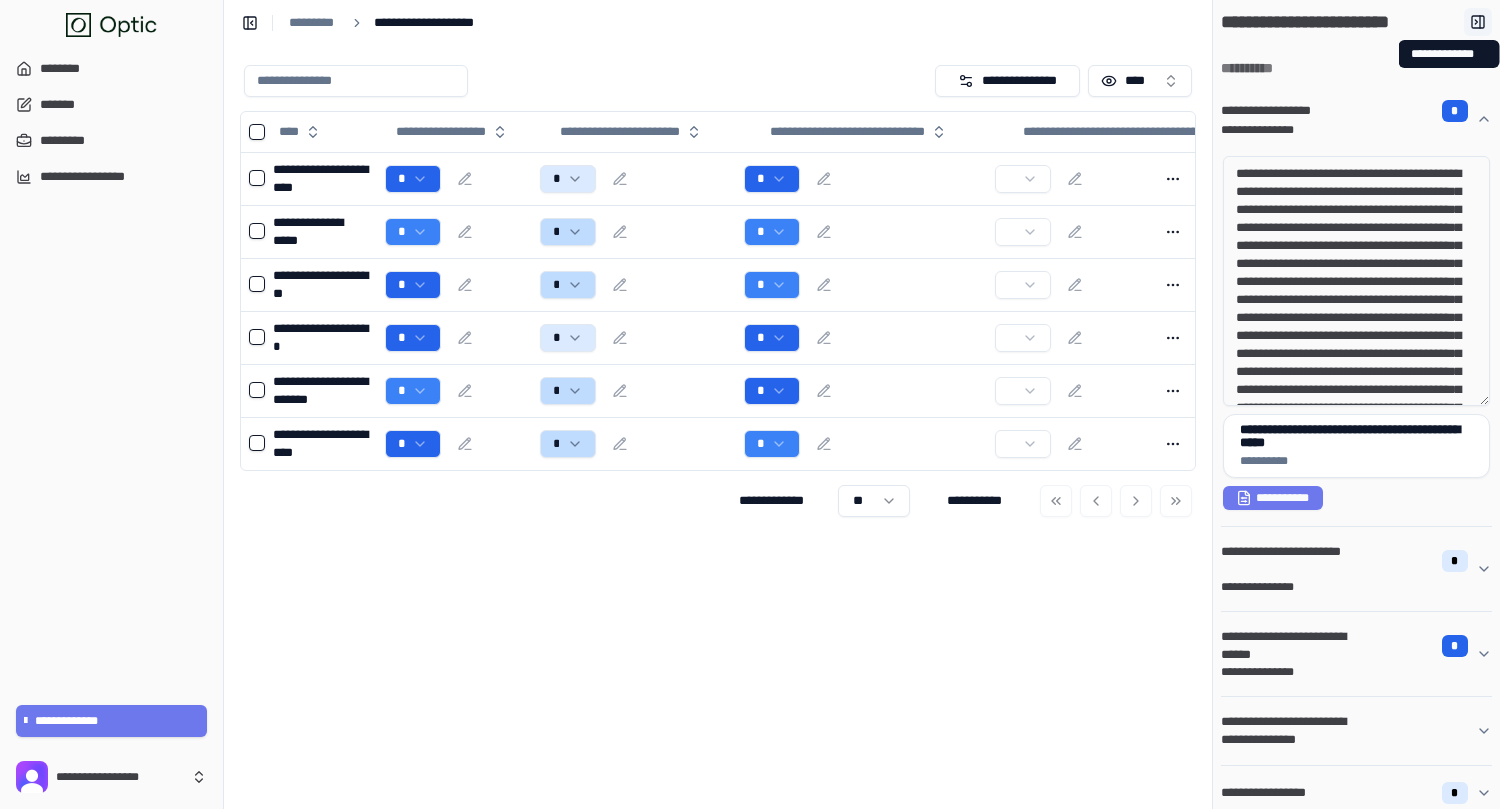 click at bounding box center [1478, 22] 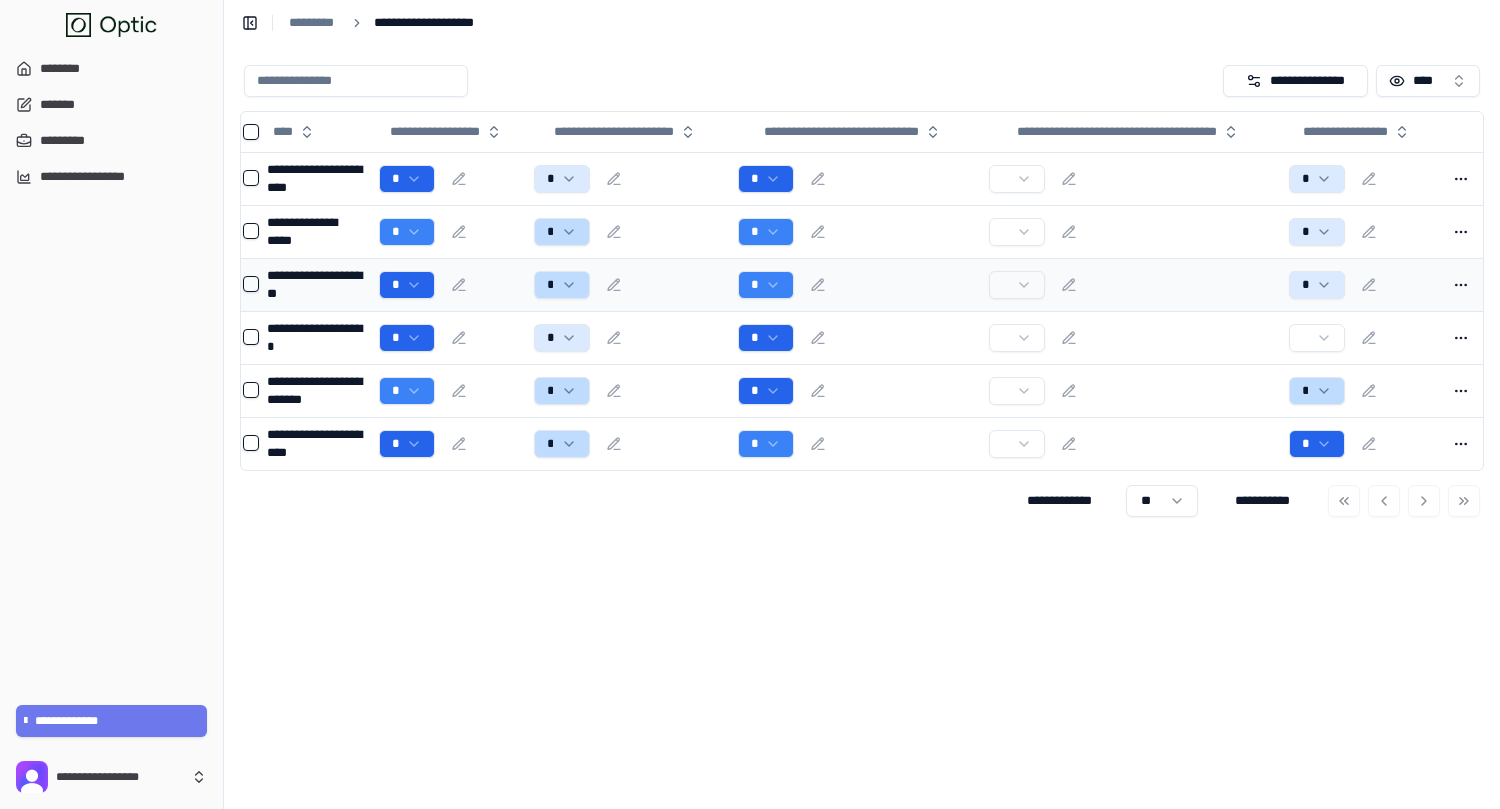 scroll, scrollTop: 0, scrollLeft: 0, axis: both 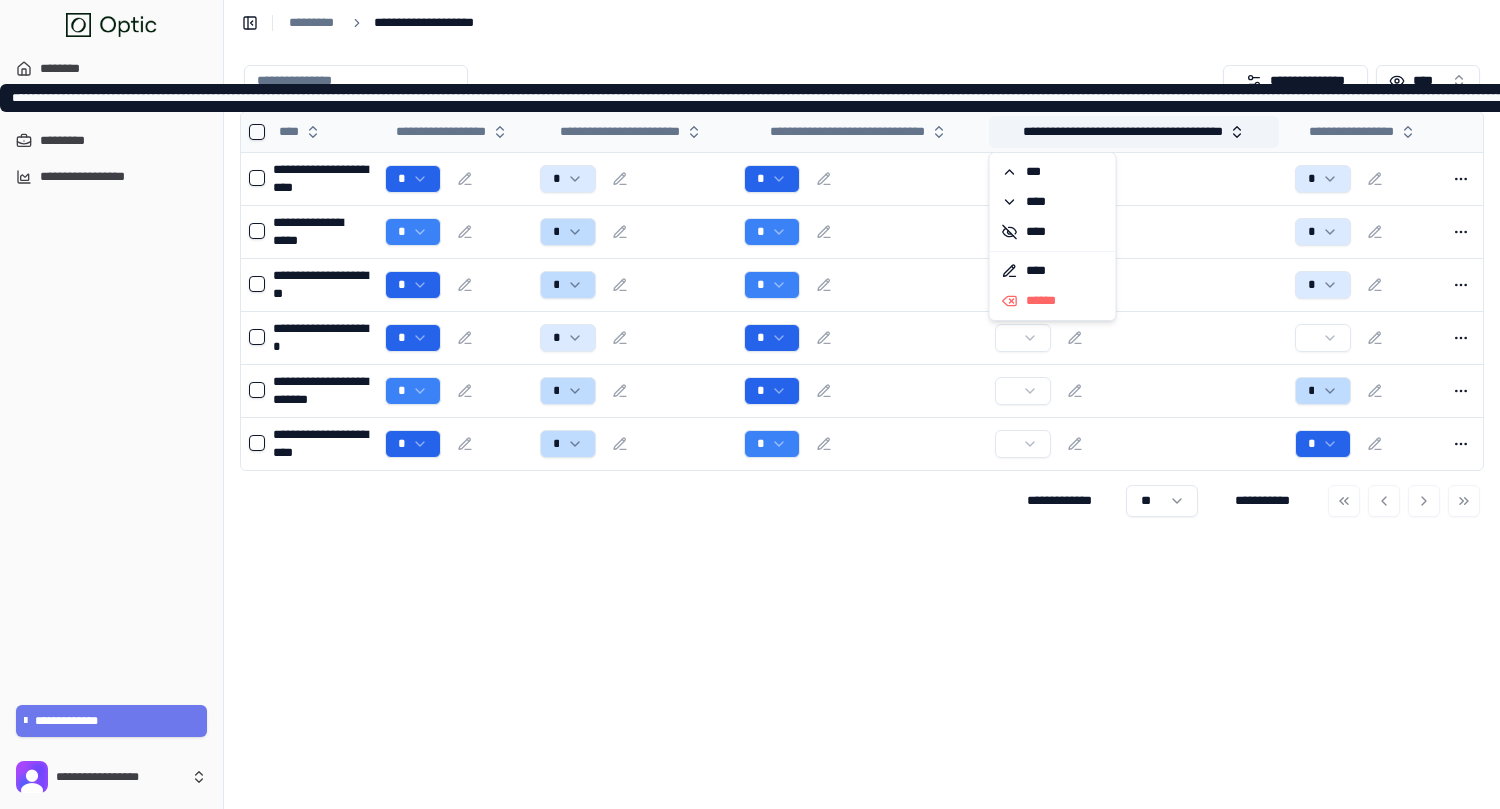 click on "**********" at bounding box center [1134, 132] 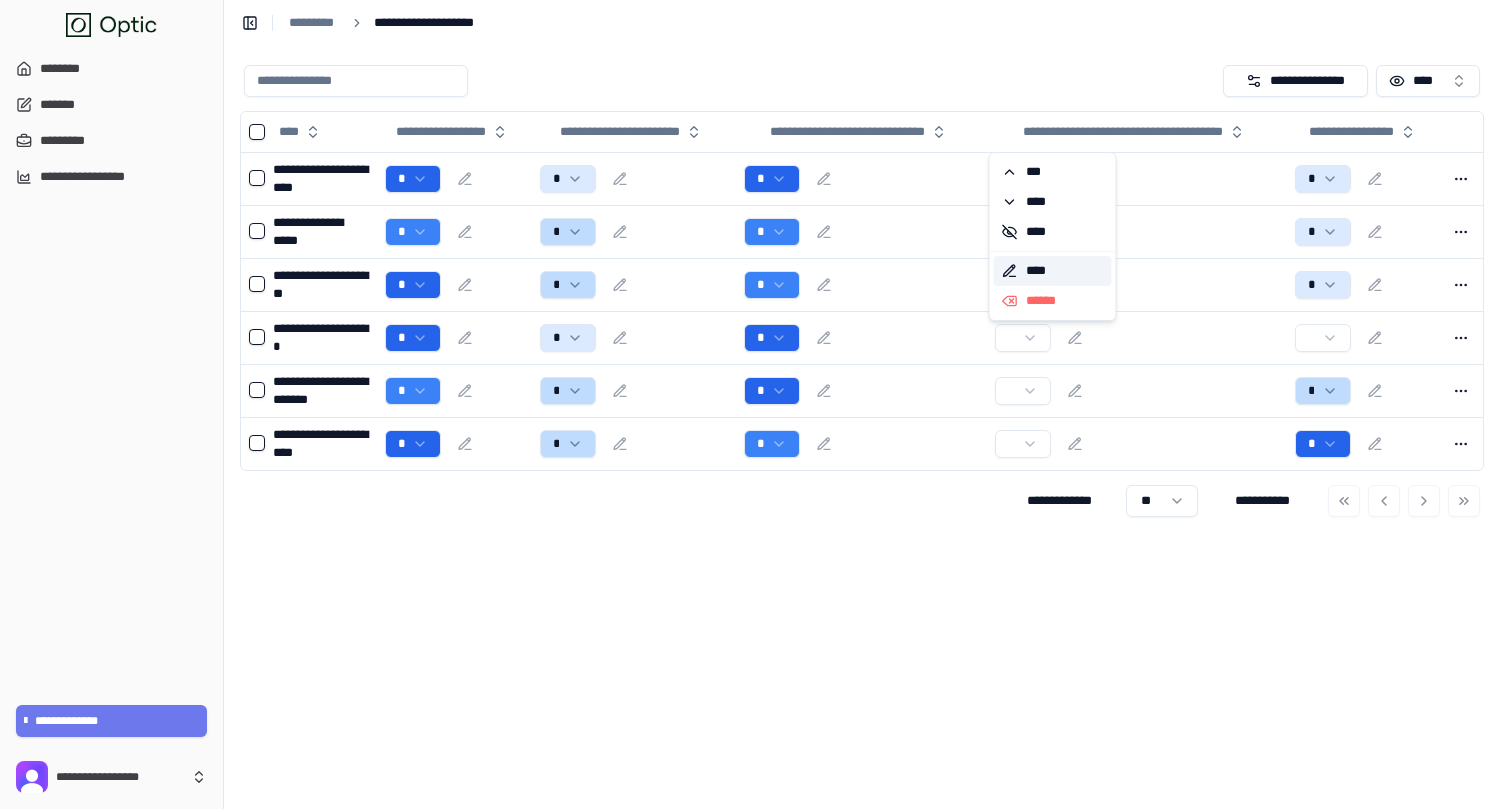 click on "****" at bounding box center (1053, 271) 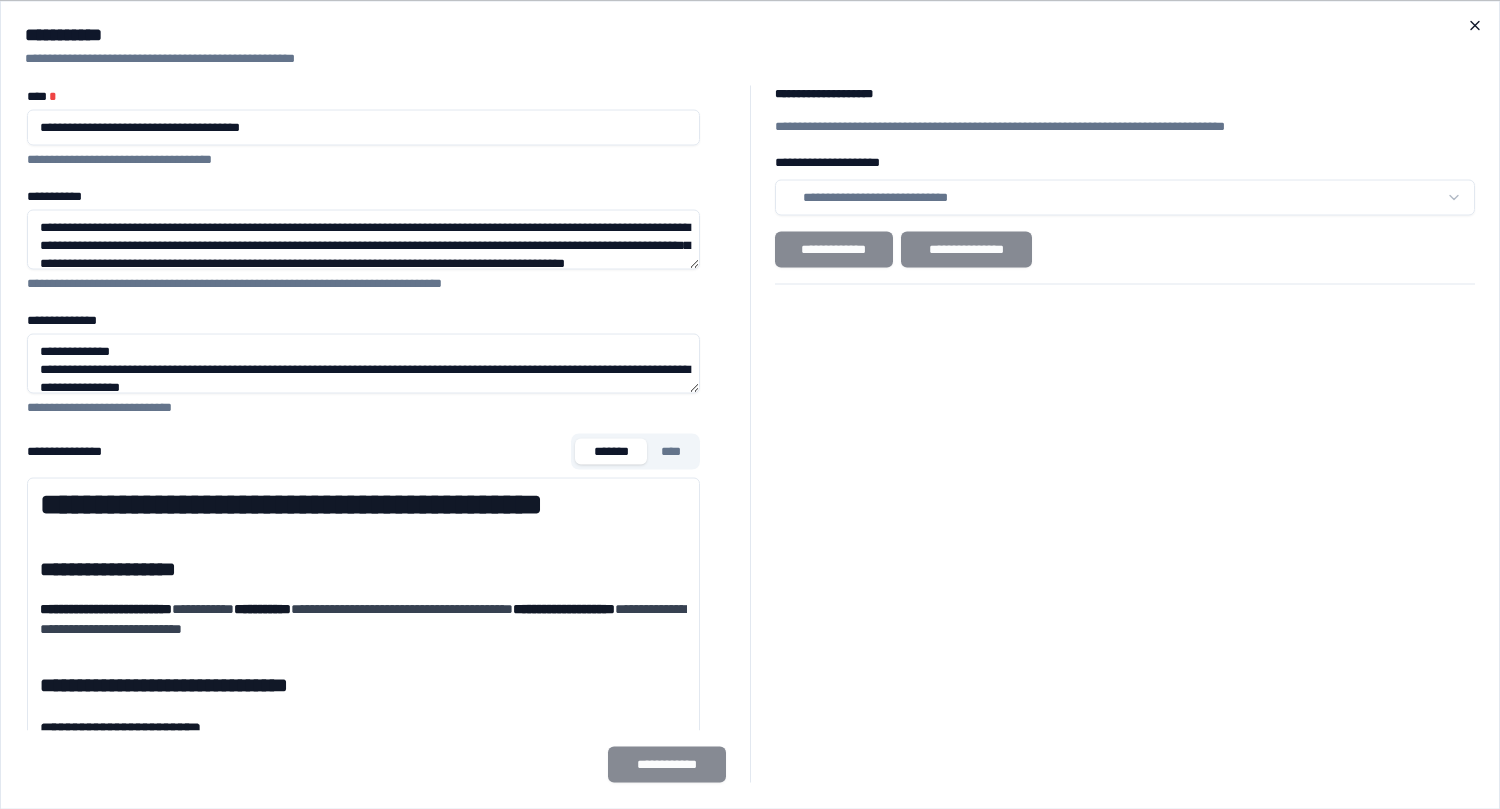 click 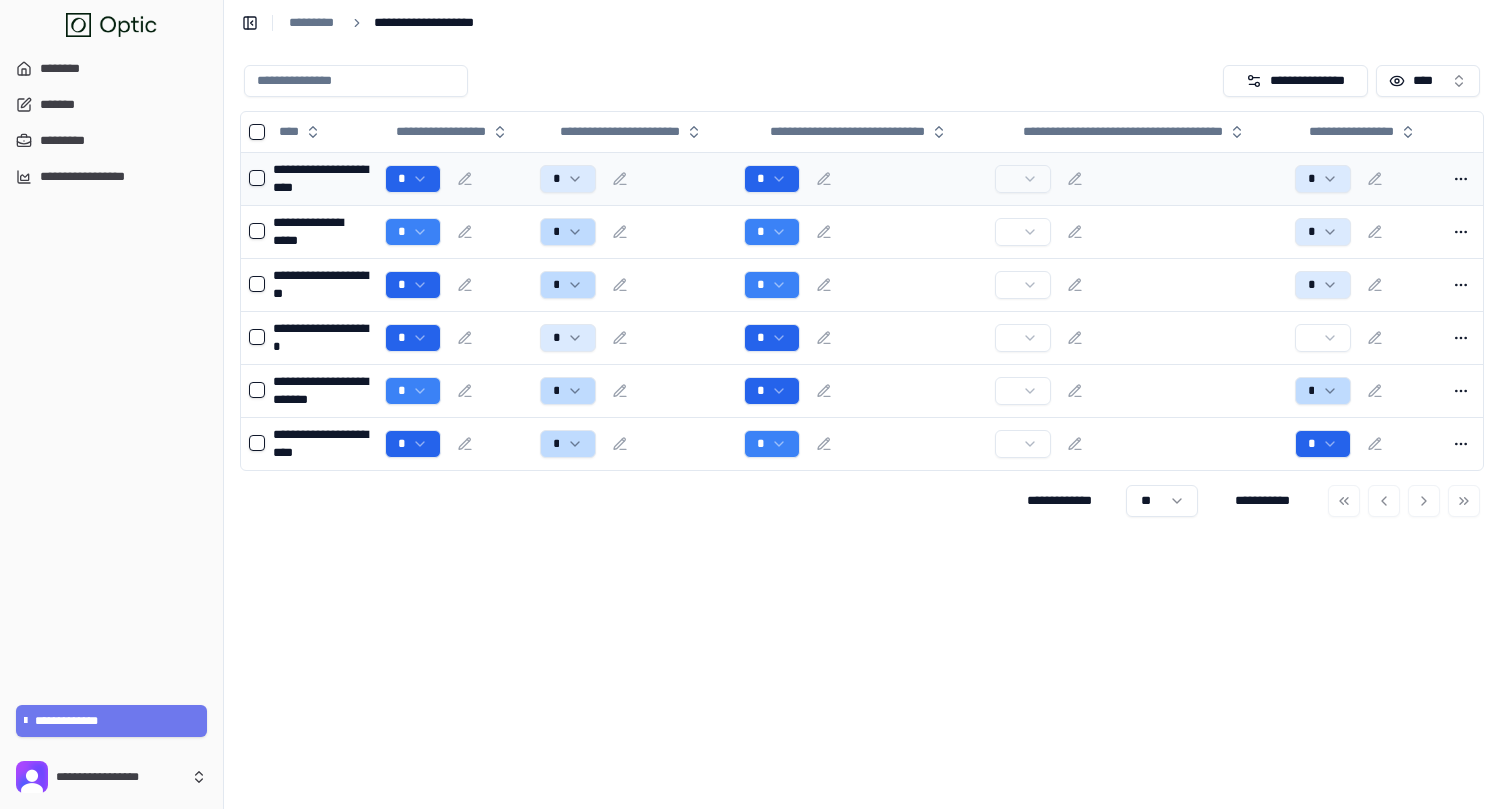 click on "**********" at bounding box center [750, 404] 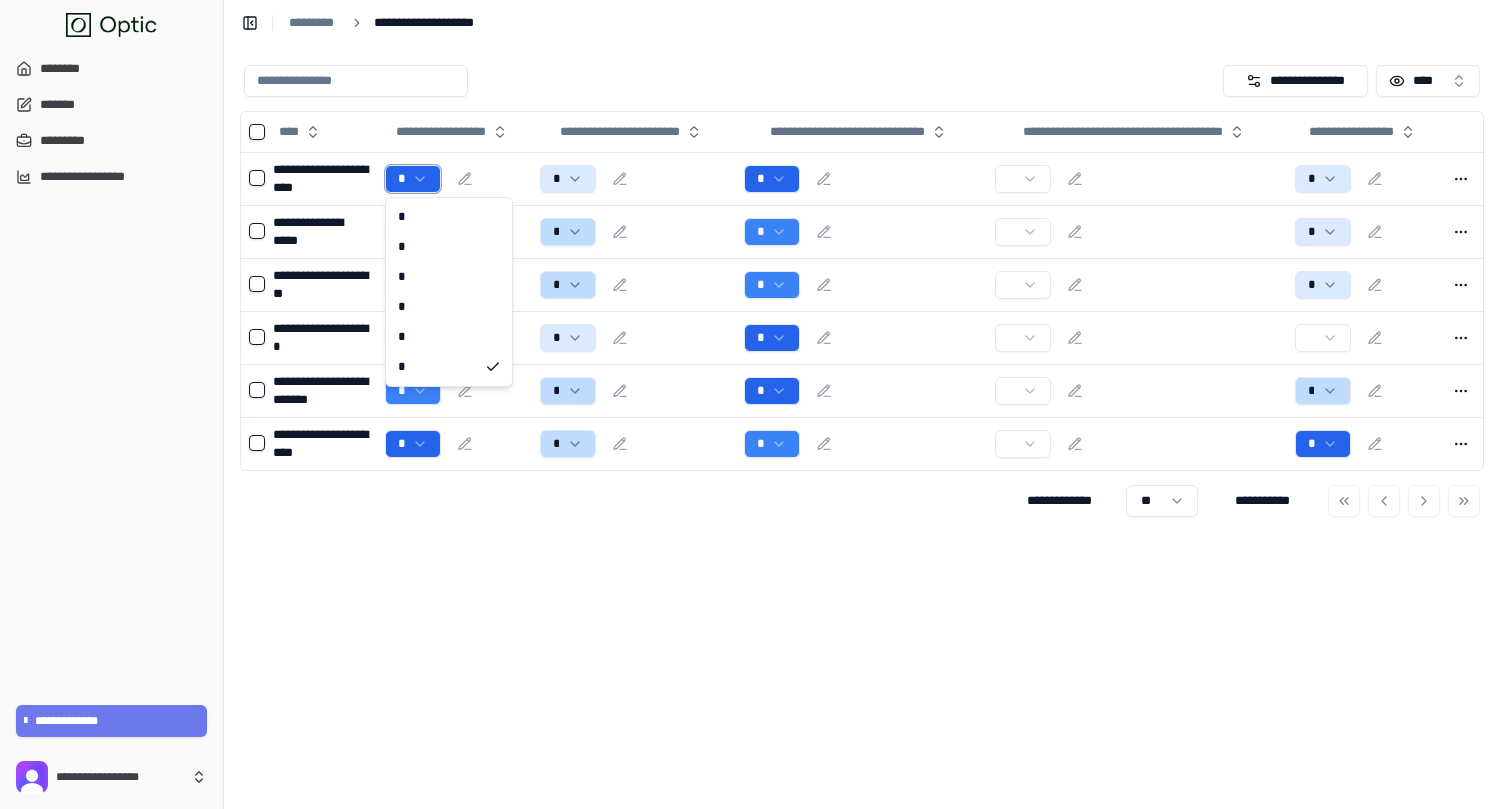 click on "**********" at bounding box center (750, 404) 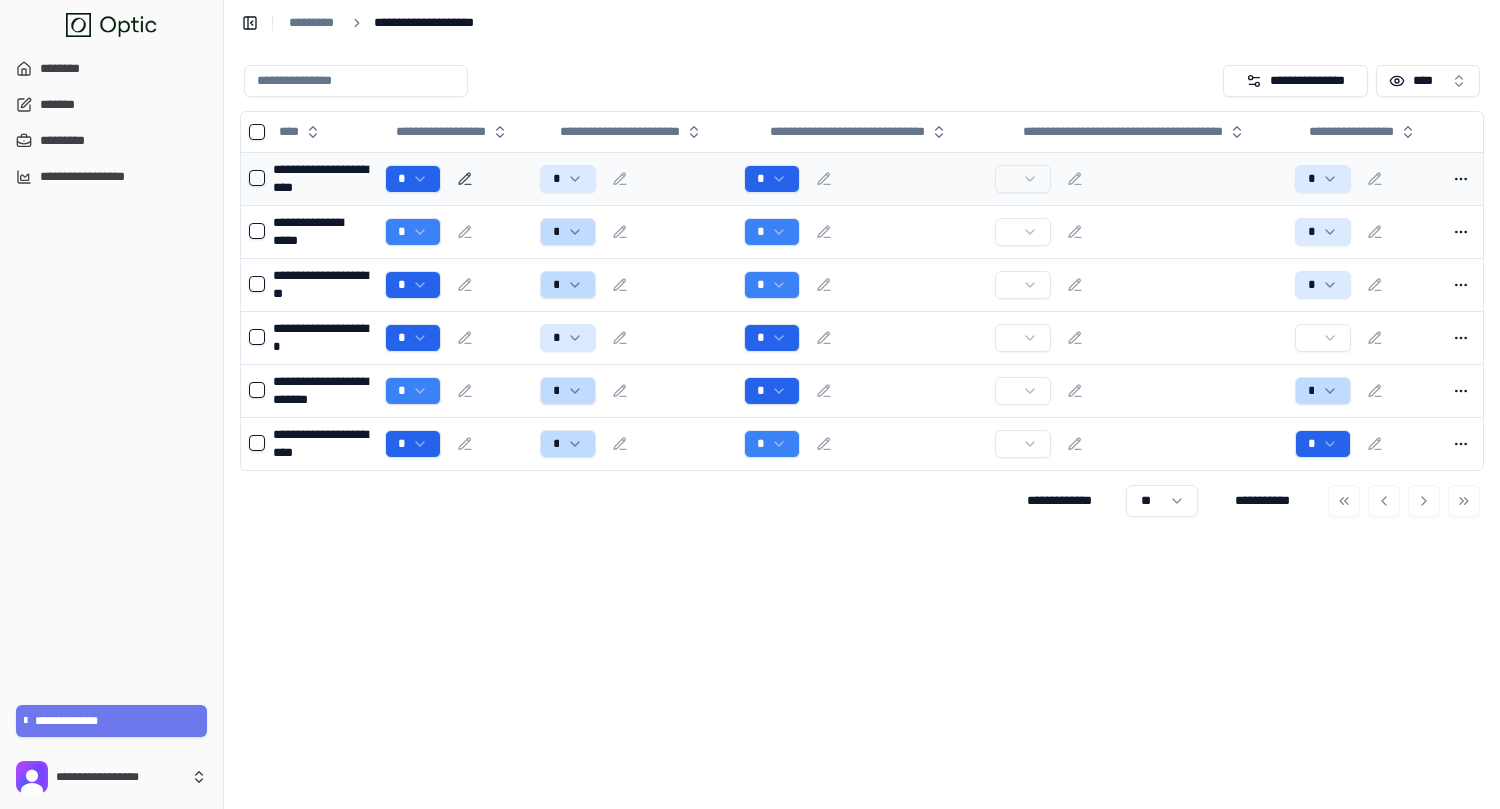 click 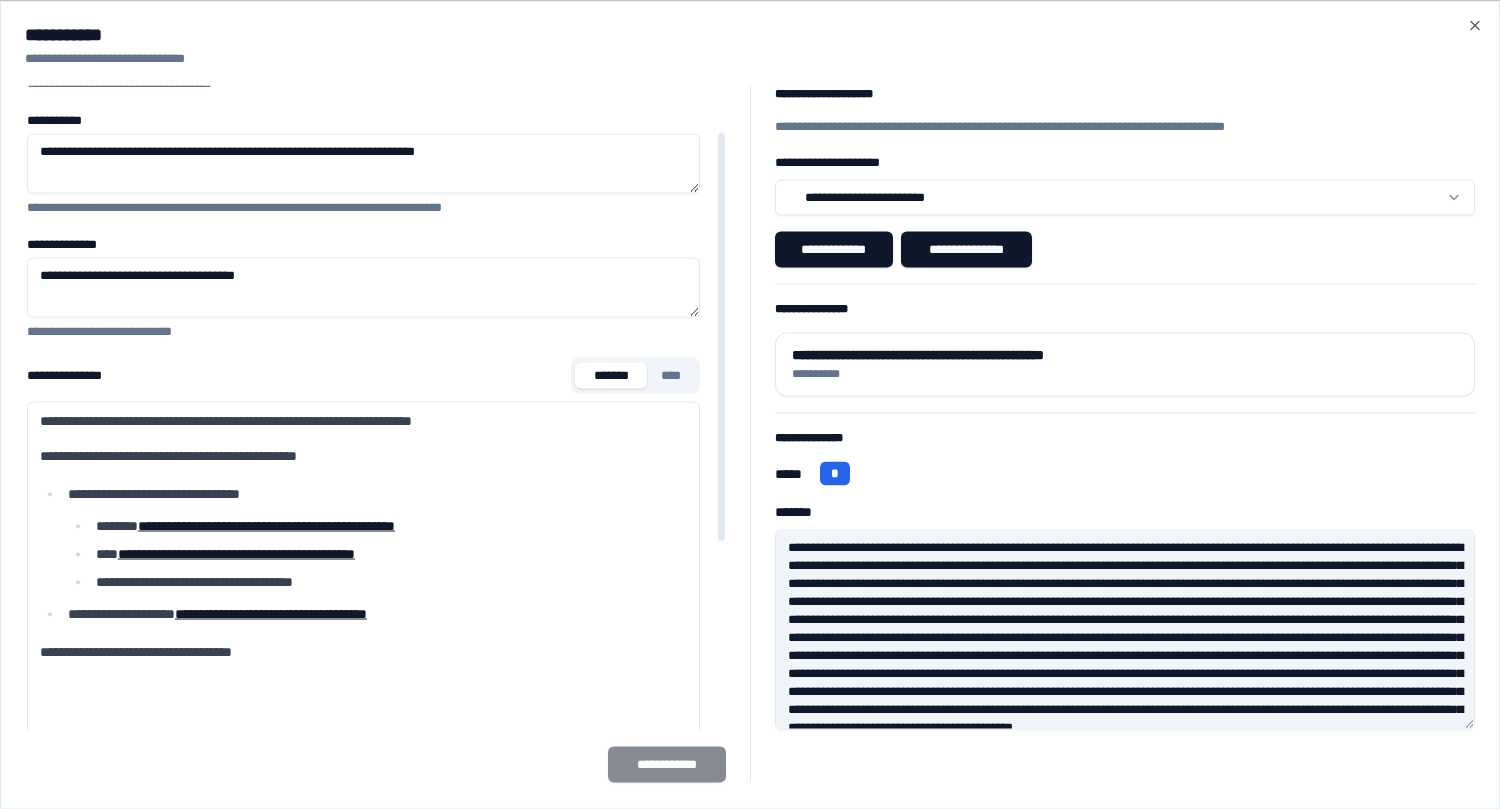 scroll, scrollTop: 88, scrollLeft: 0, axis: vertical 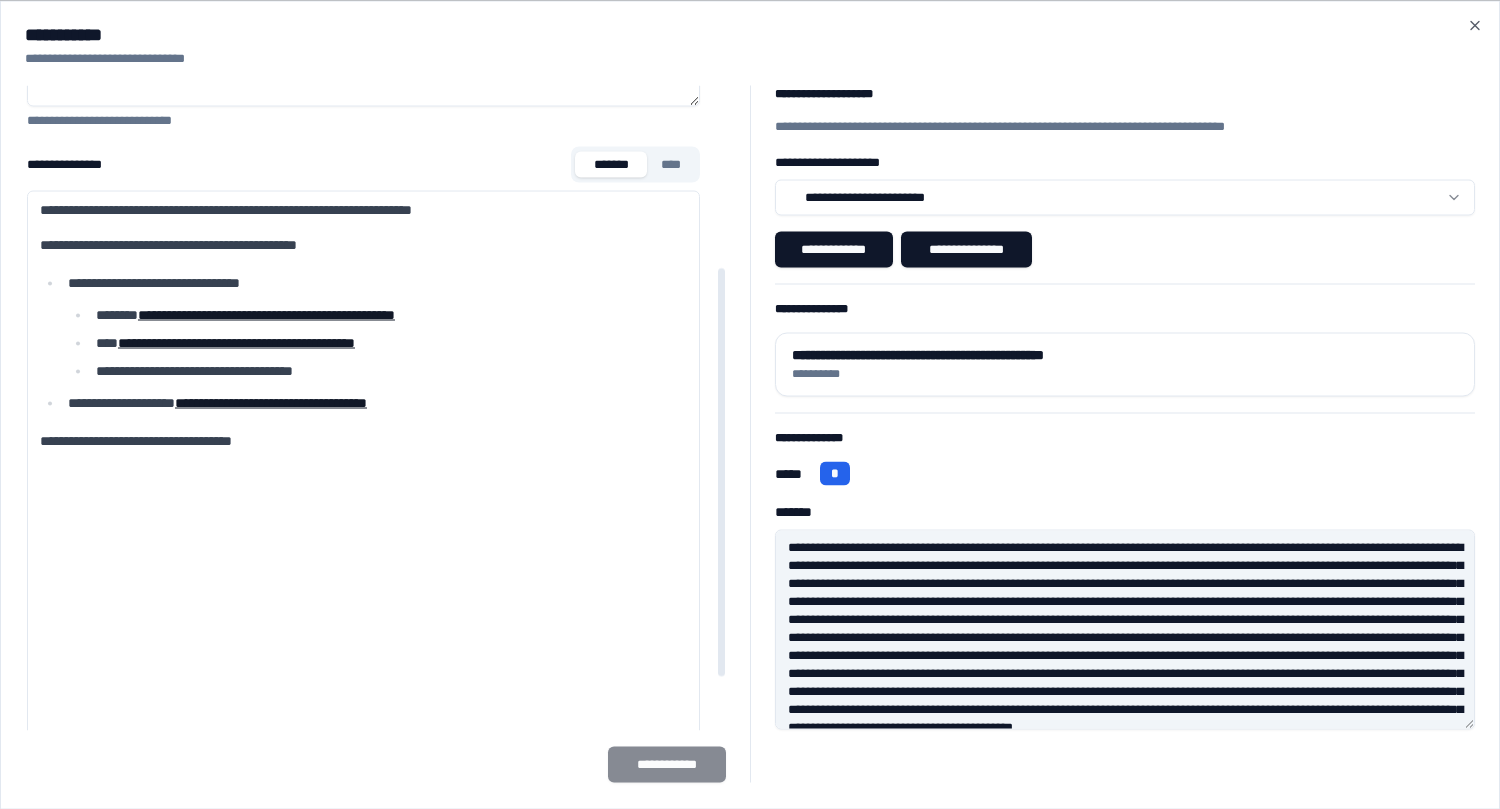 click on "****" at bounding box center [671, 164] 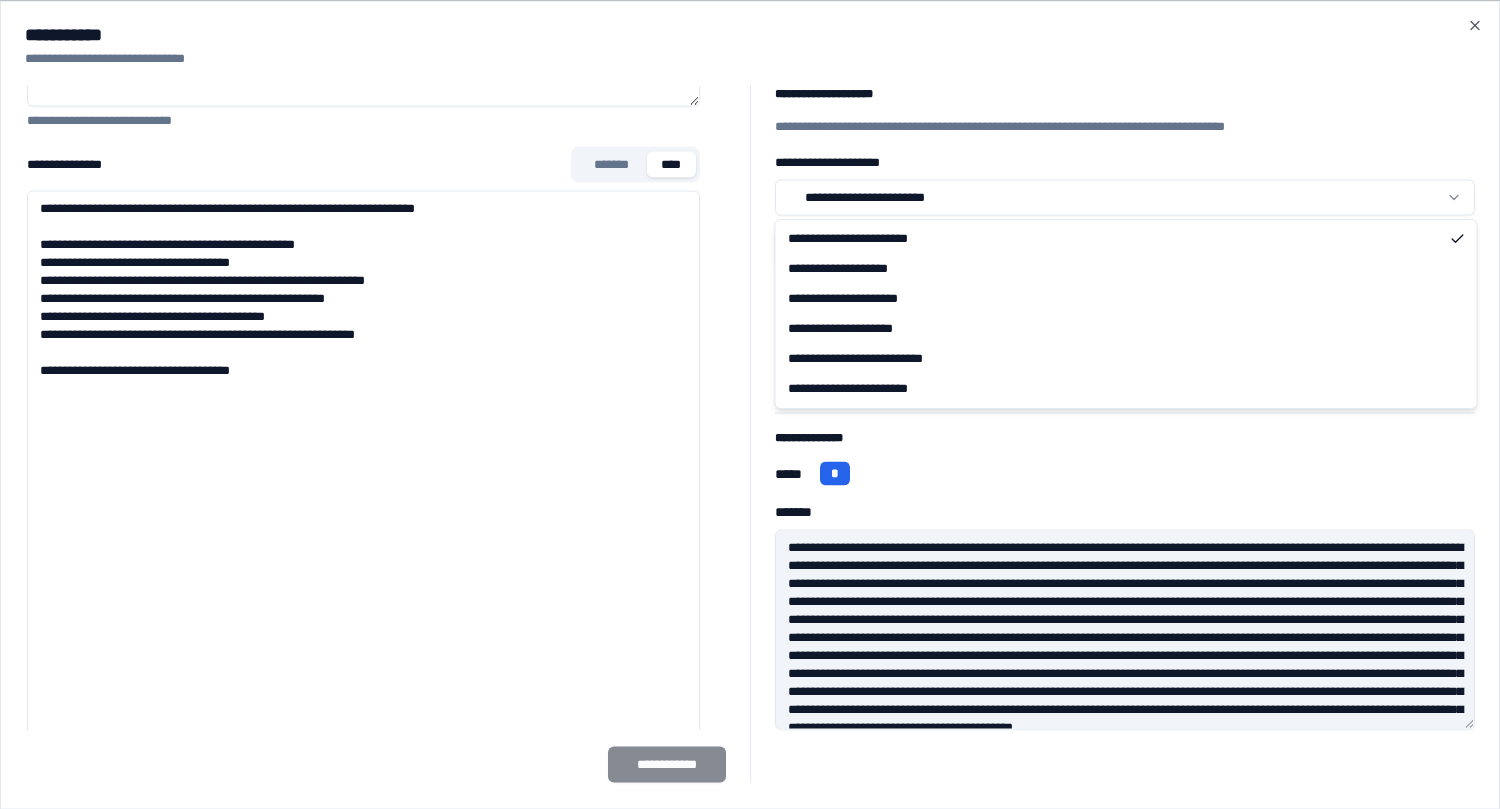 click on "**********" at bounding box center (750, 404) 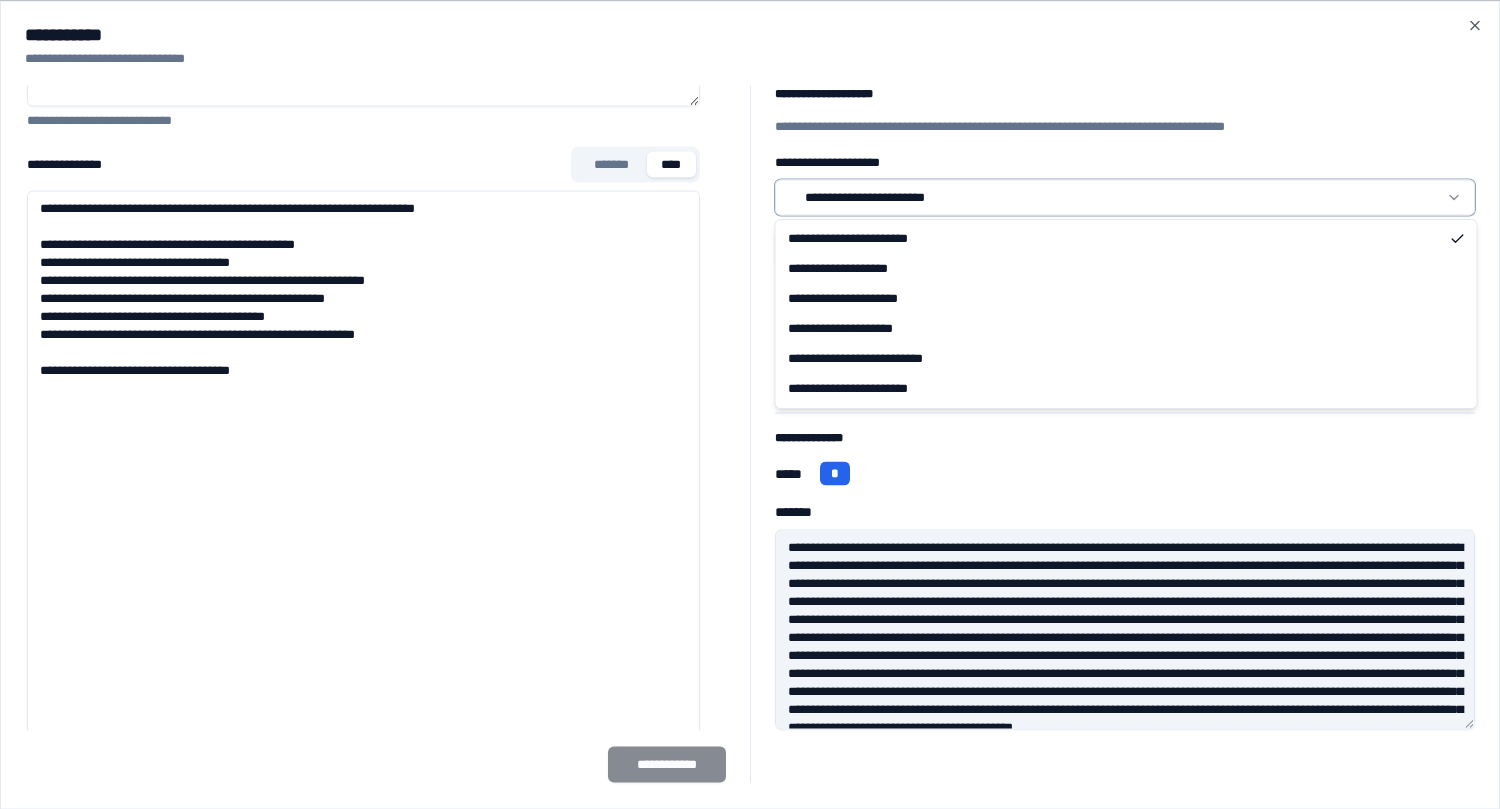 click on "**********" at bounding box center (750, 404) 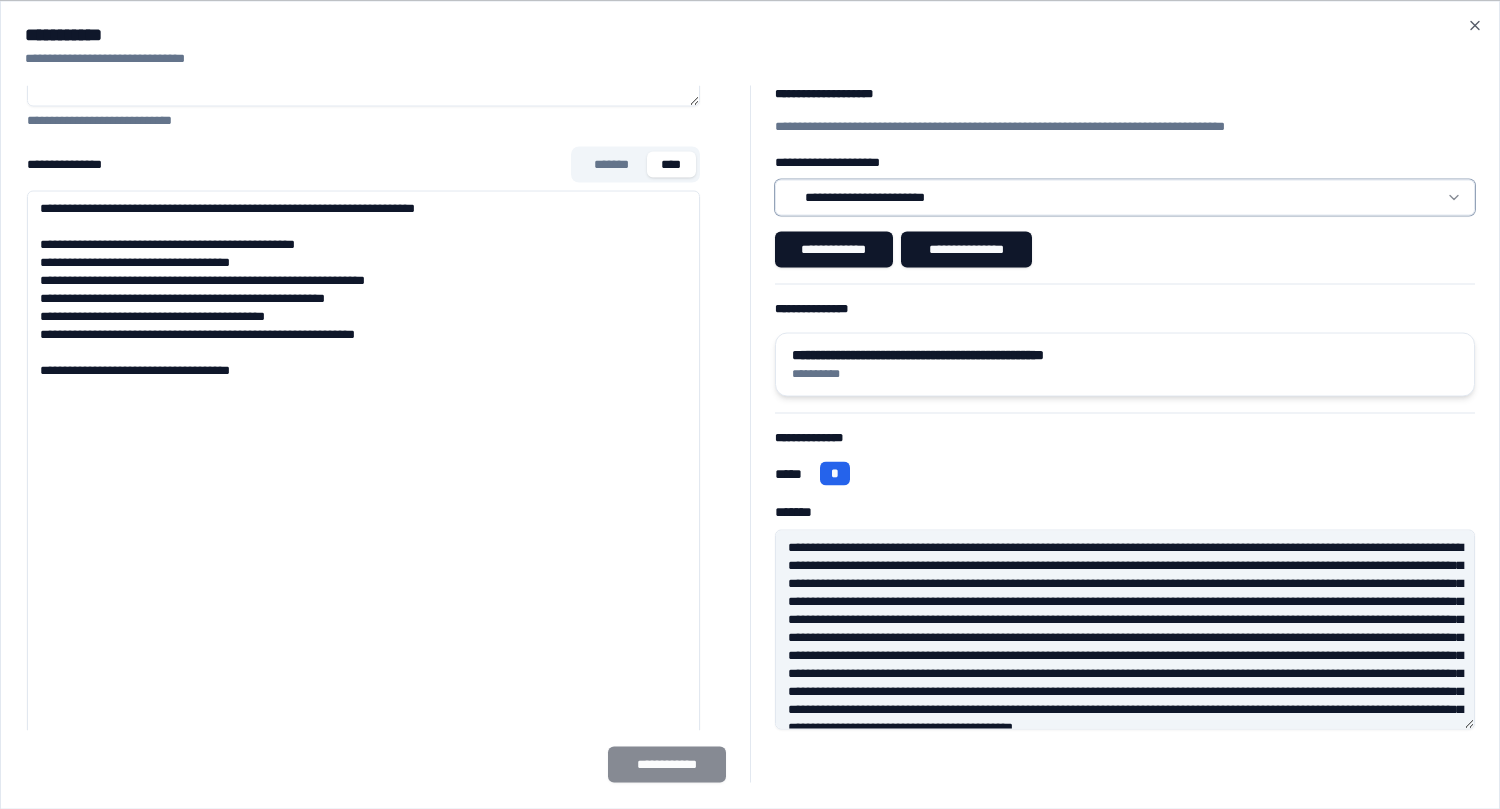 type 